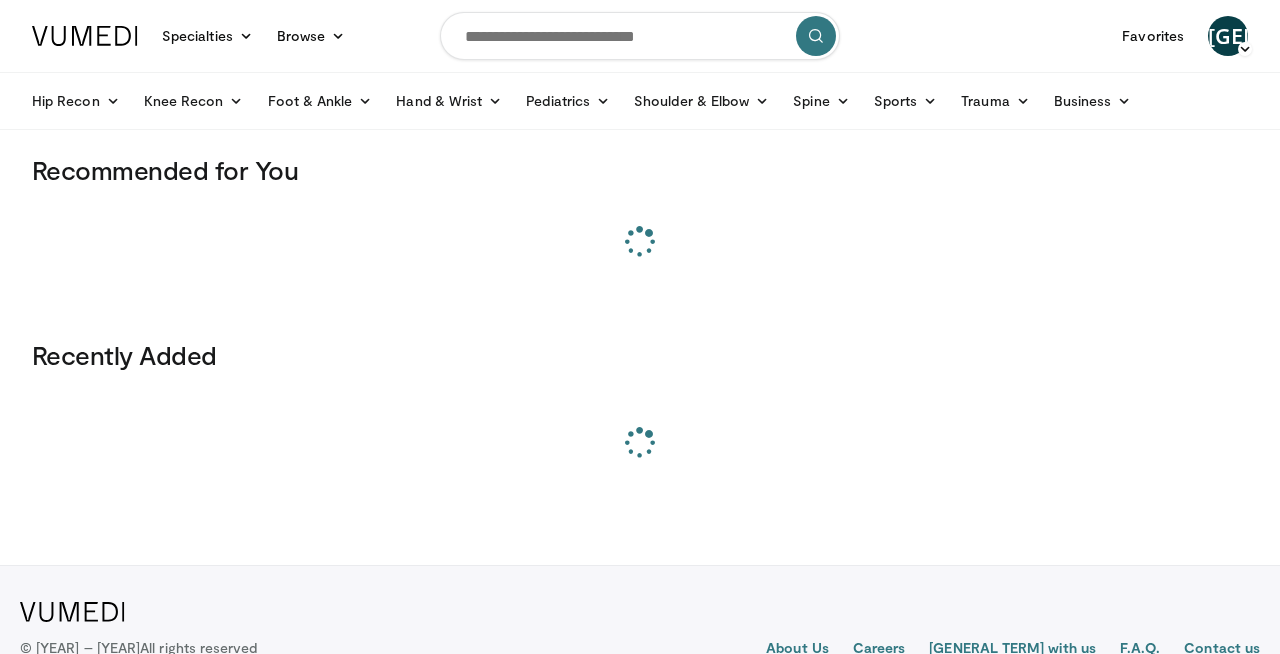scroll, scrollTop: 0, scrollLeft: 0, axis: both 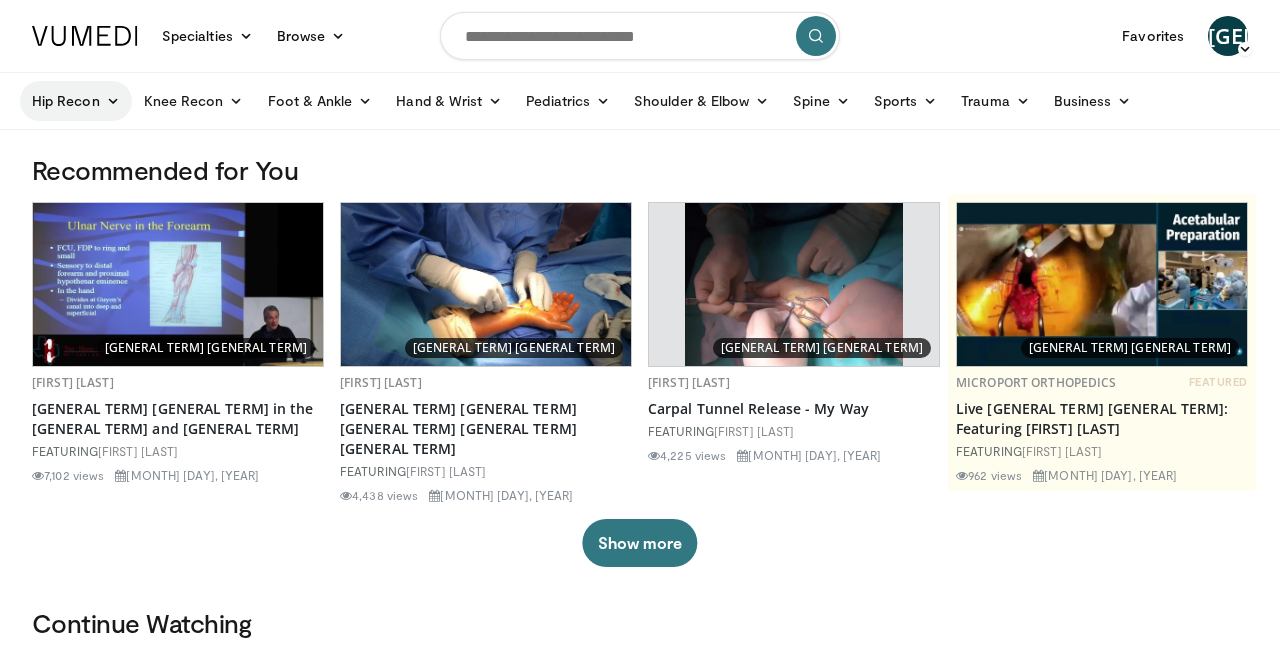 click at bounding box center [113, 101] 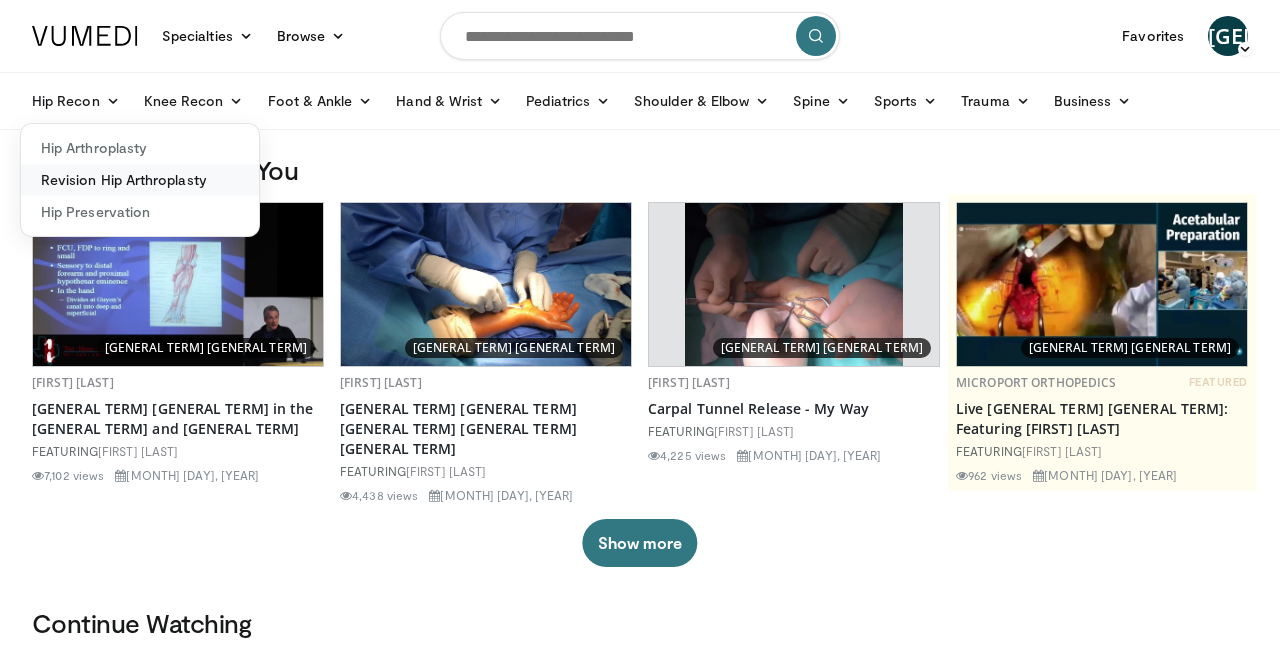 click on "[NAME]" at bounding box center (140, 180) 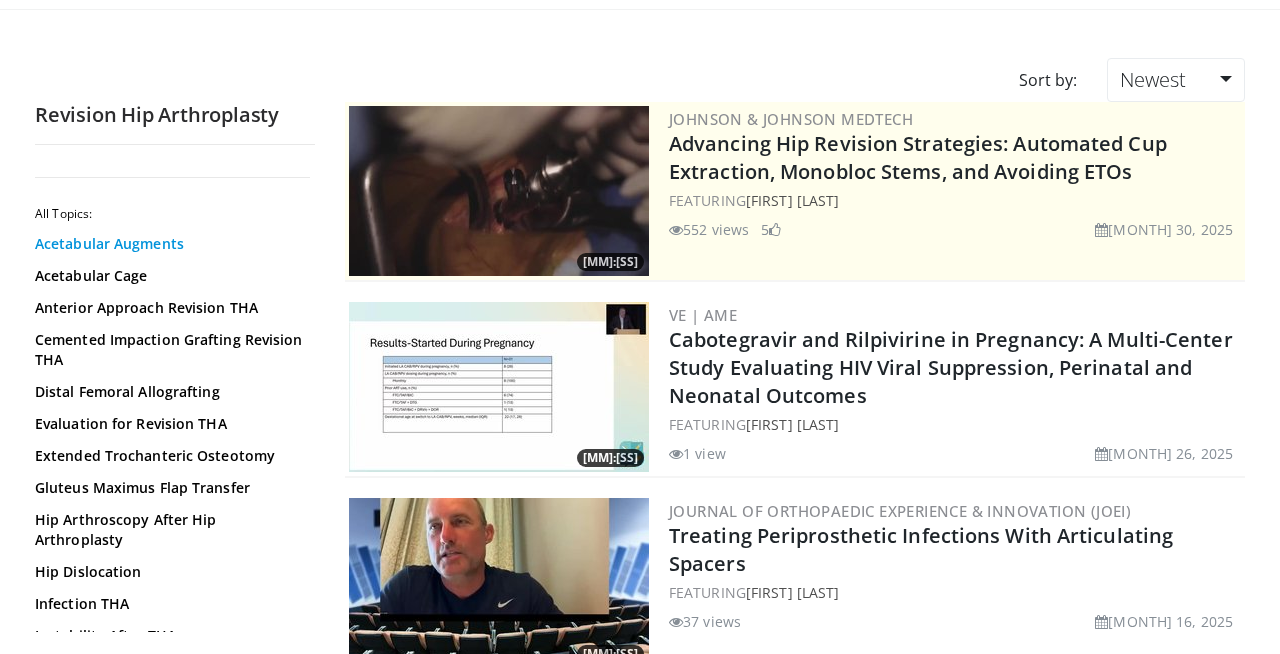 scroll, scrollTop: 124, scrollLeft: 0, axis: vertical 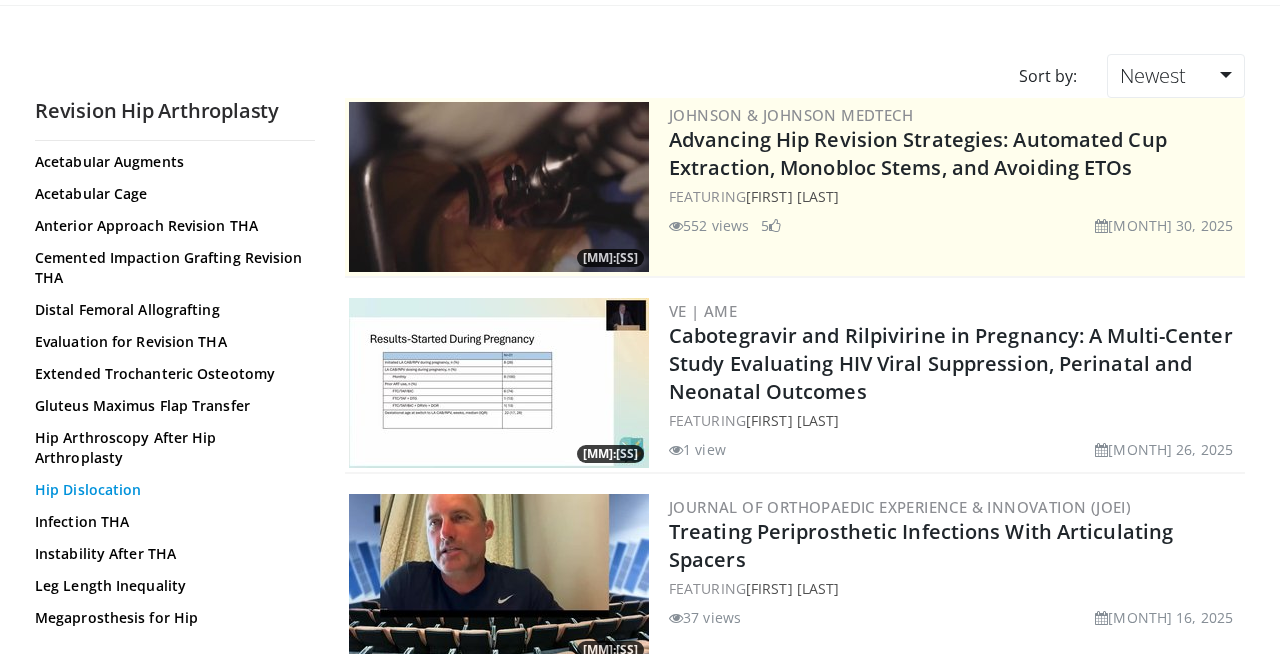 click on "[NAME]" at bounding box center [170, 490] 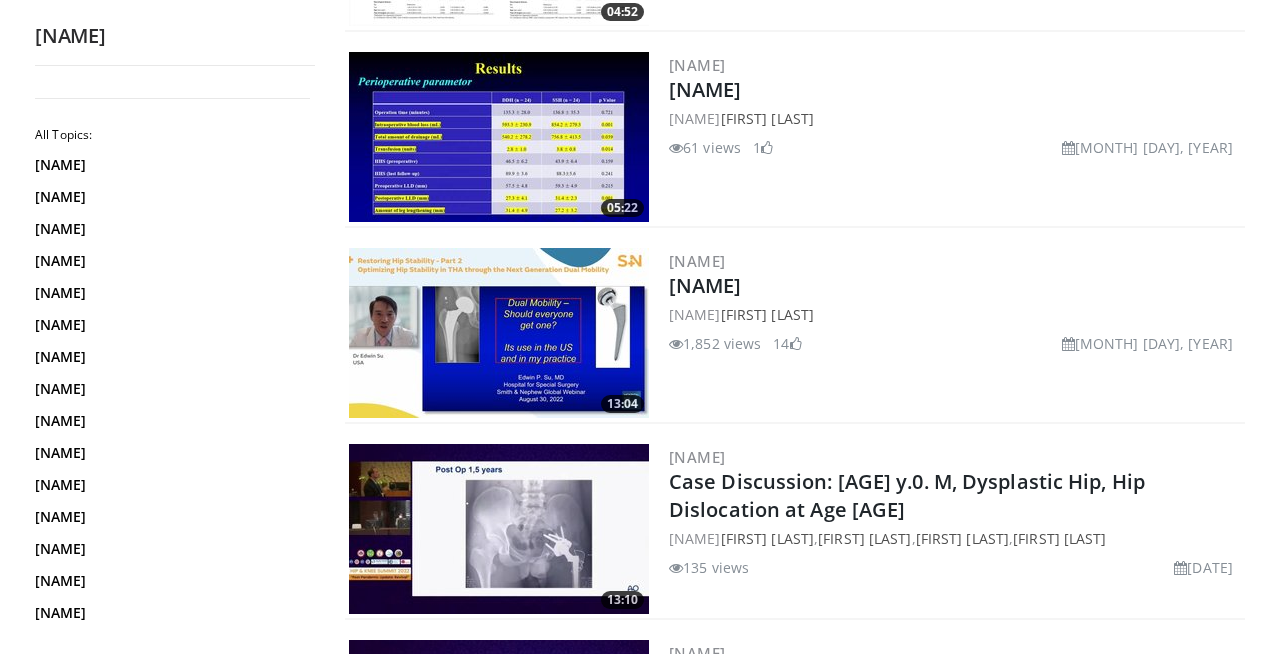 scroll, scrollTop: 3115, scrollLeft: 0, axis: vertical 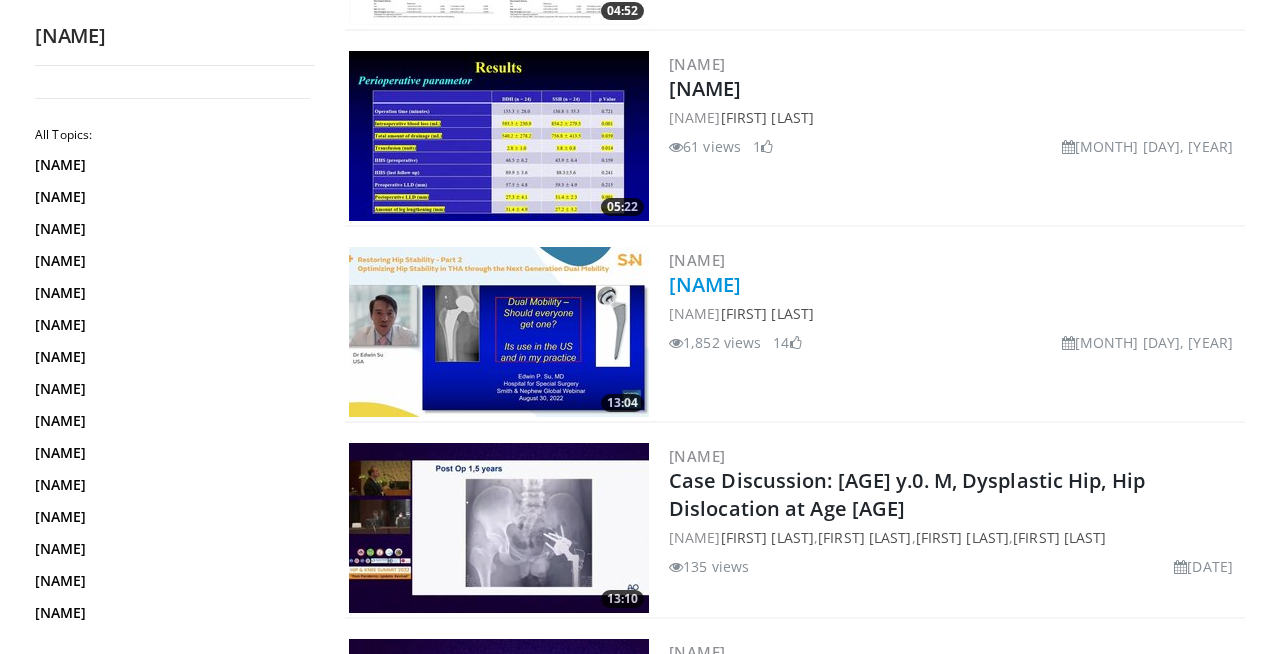 click on "[NAME]" at bounding box center [705, 284] 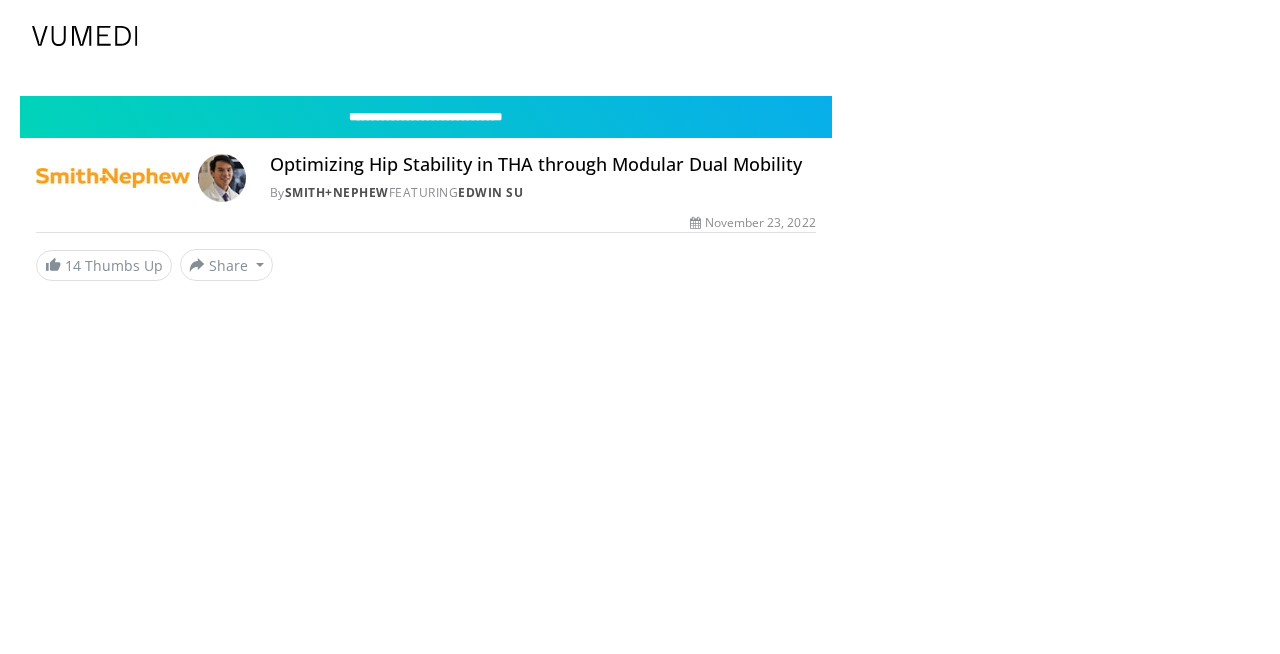scroll, scrollTop: 0, scrollLeft: 0, axis: both 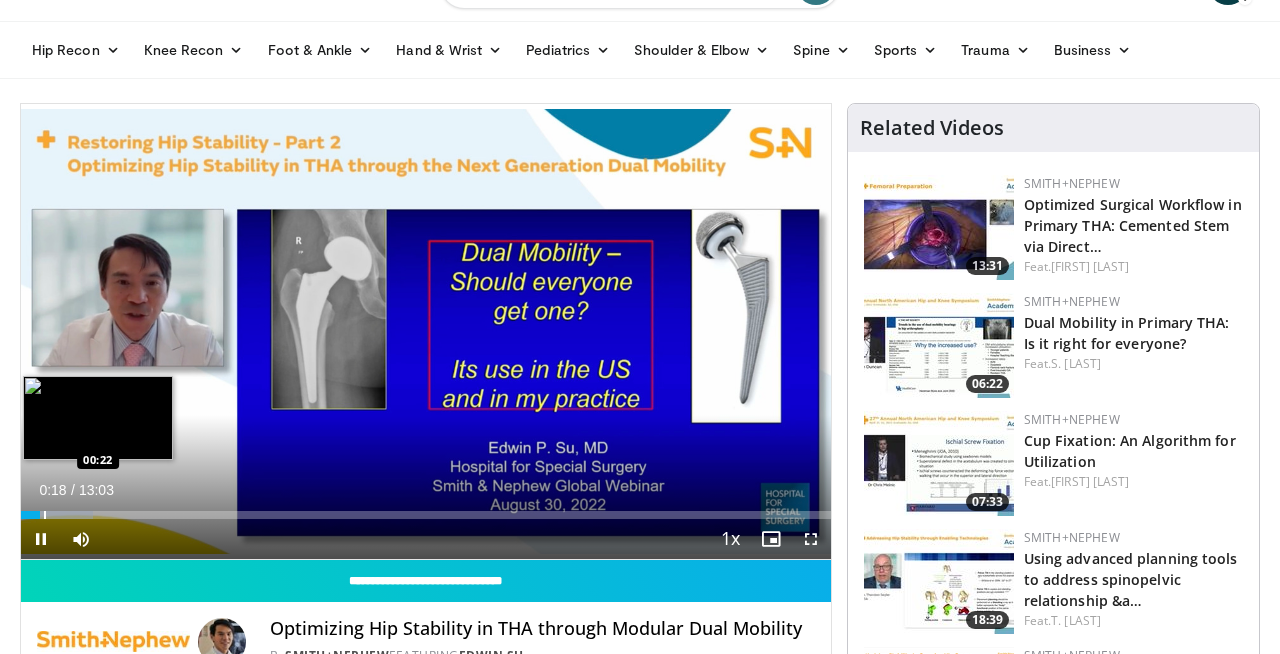 click at bounding box center [45, 515] 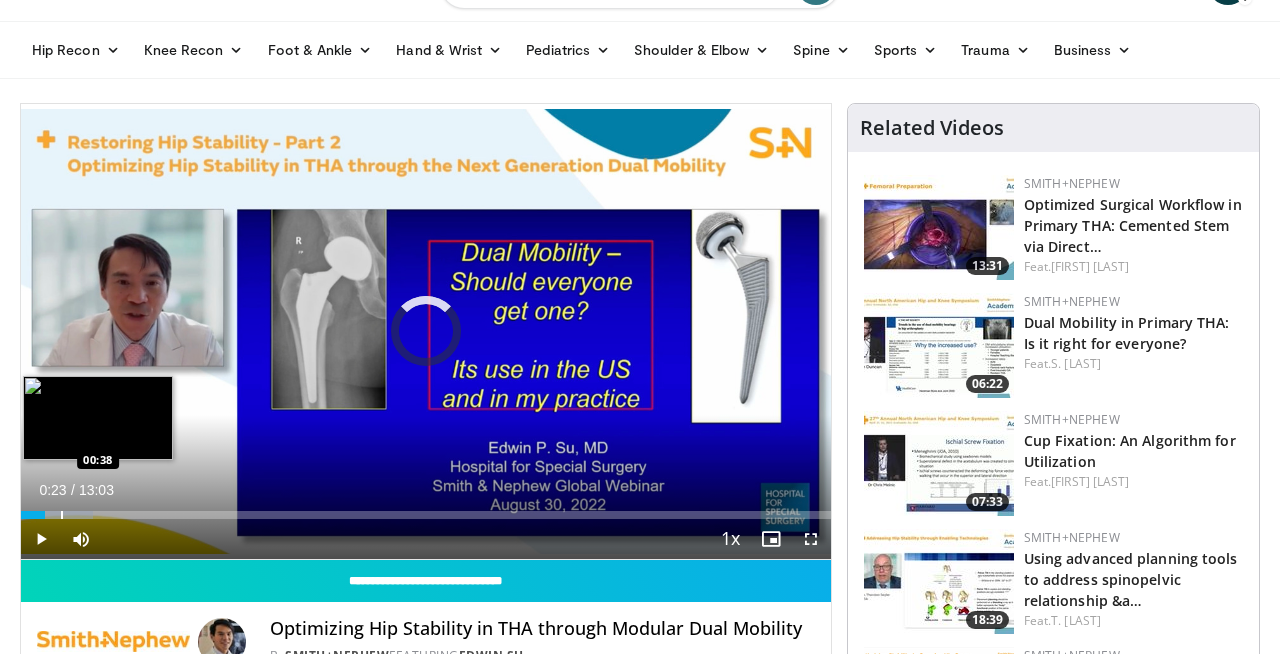 click at bounding box center (62, 515) 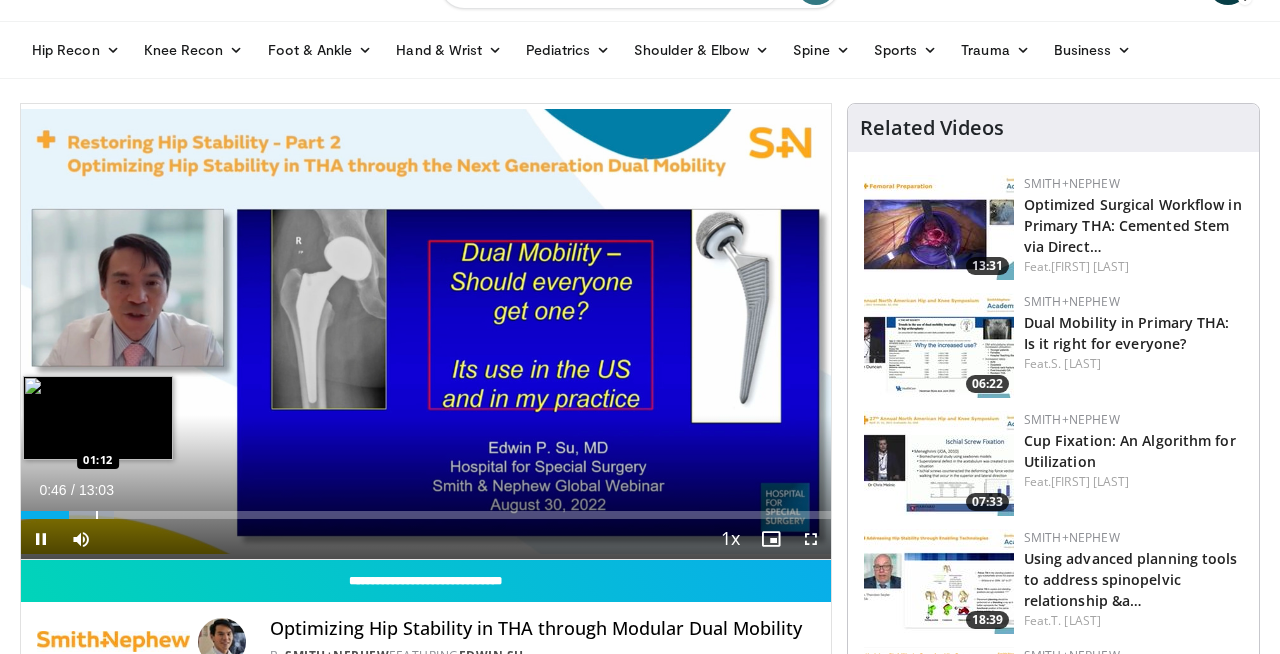 click at bounding box center [97, 515] 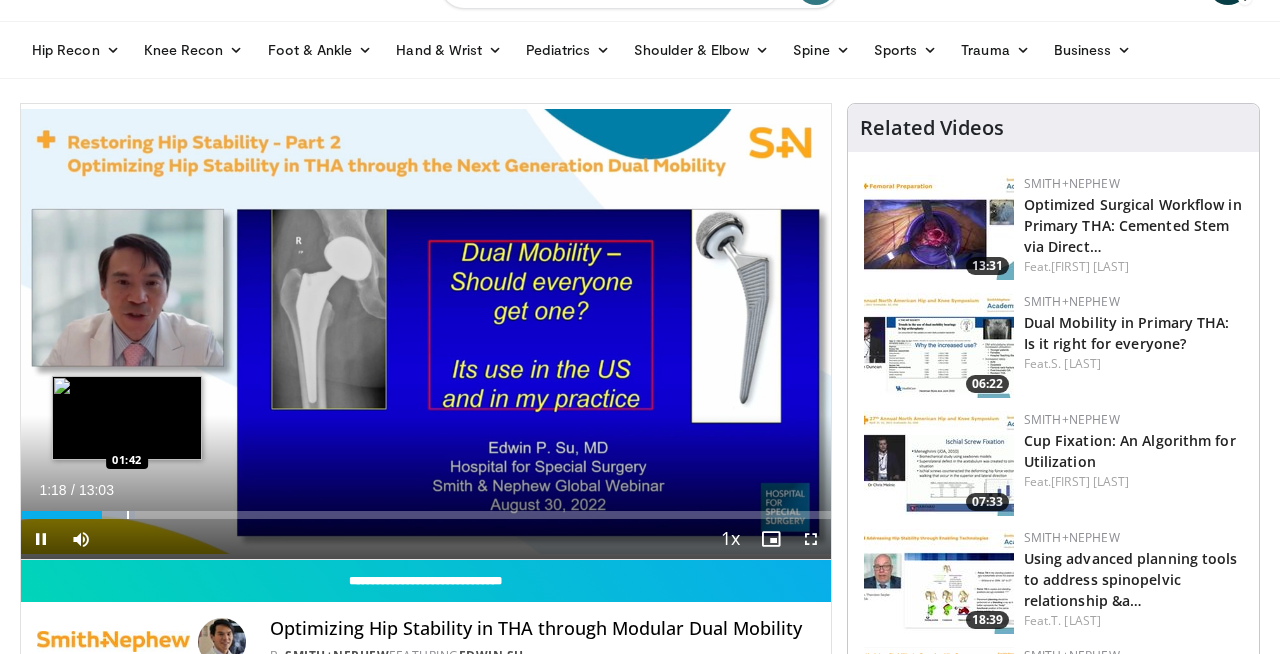 click at bounding box center (128, 515) 